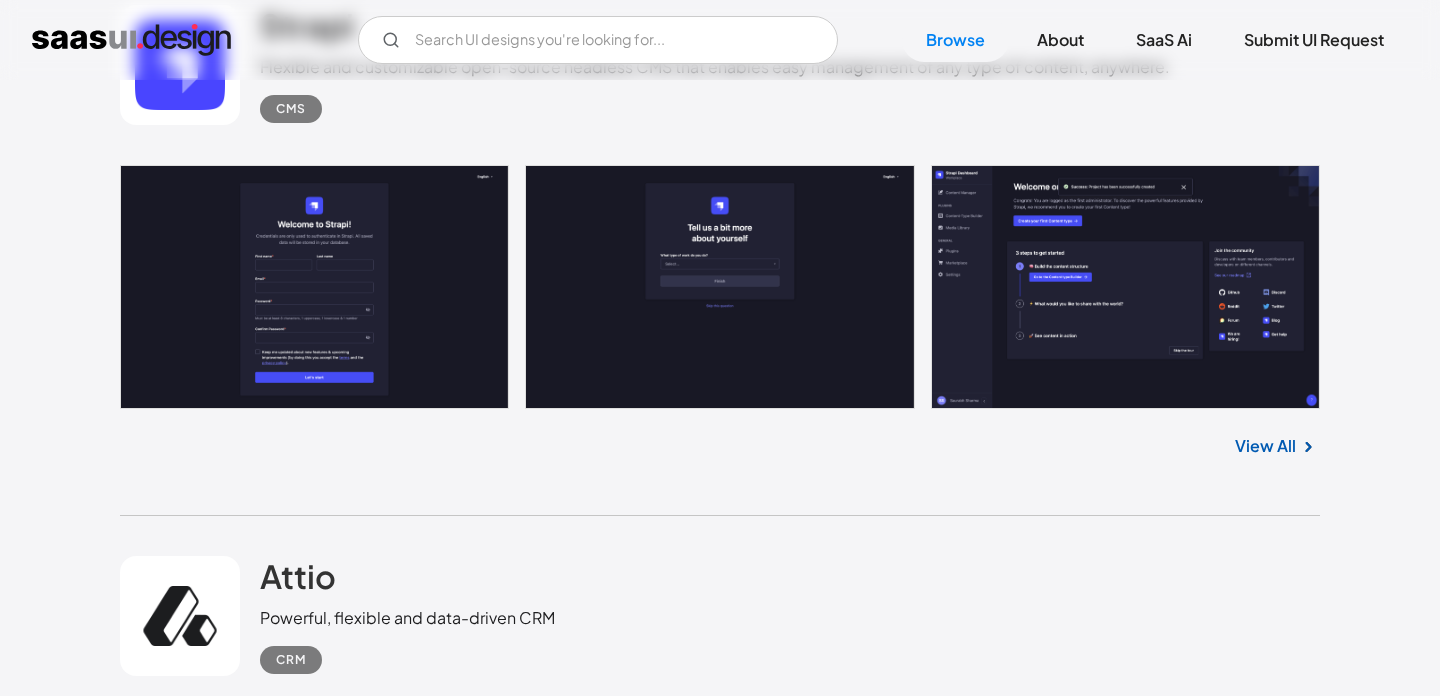 scroll, scrollTop: 11261, scrollLeft: 0, axis: vertical 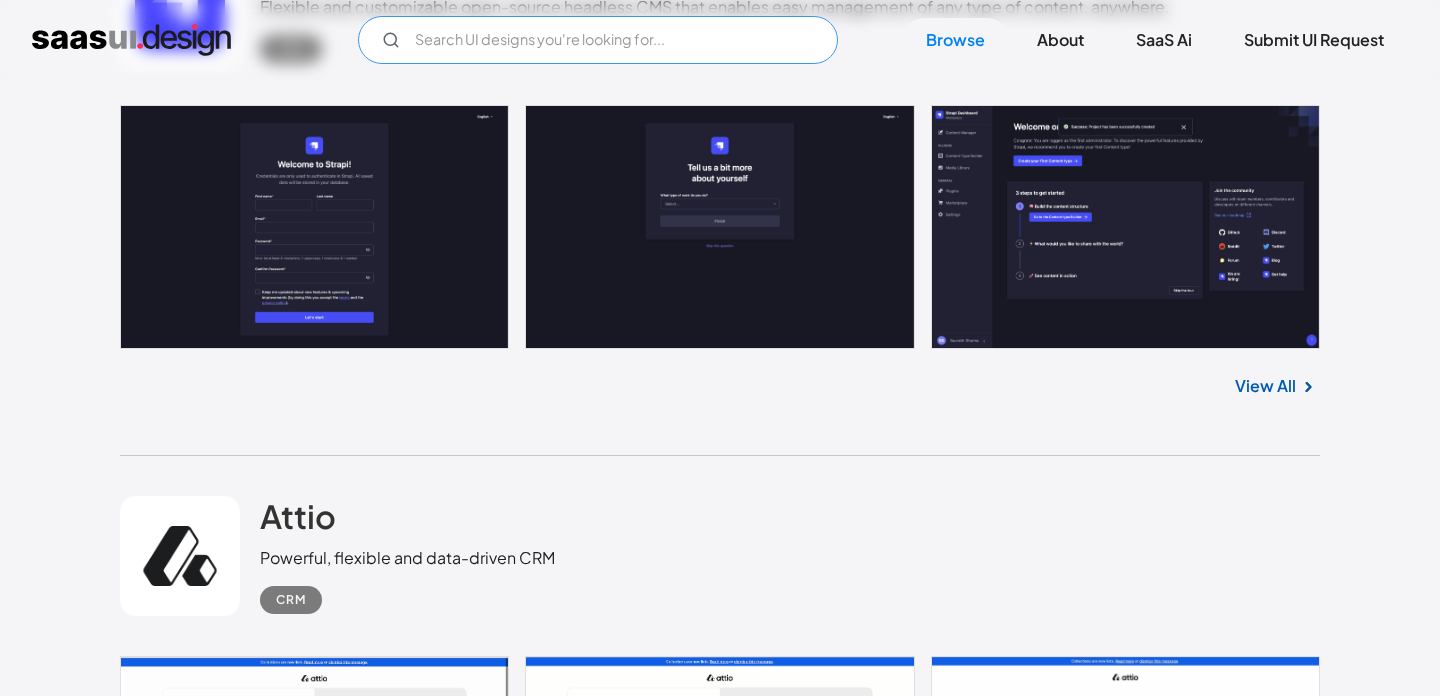 click at bounding box center (598, 40) 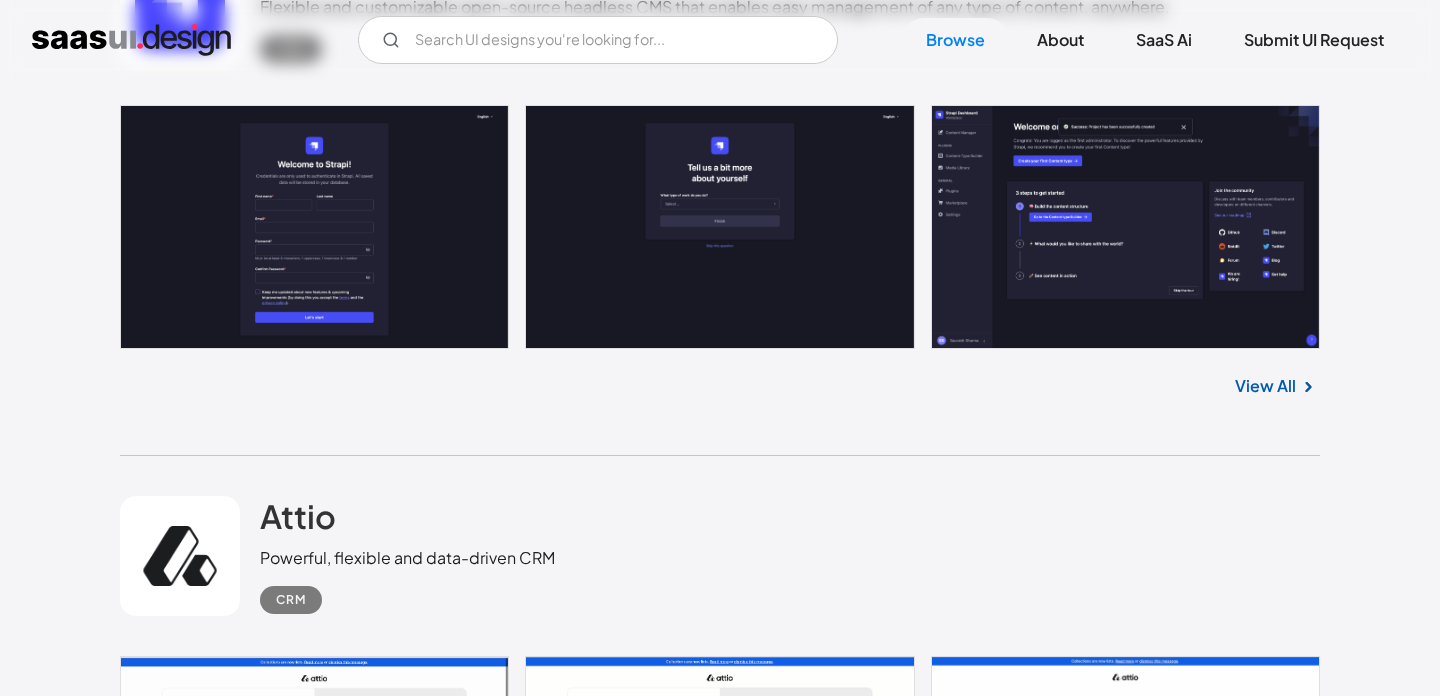 click on "Attio Powerful, flexible and data-driven CRM CRM" at bounding box center [720, 556] 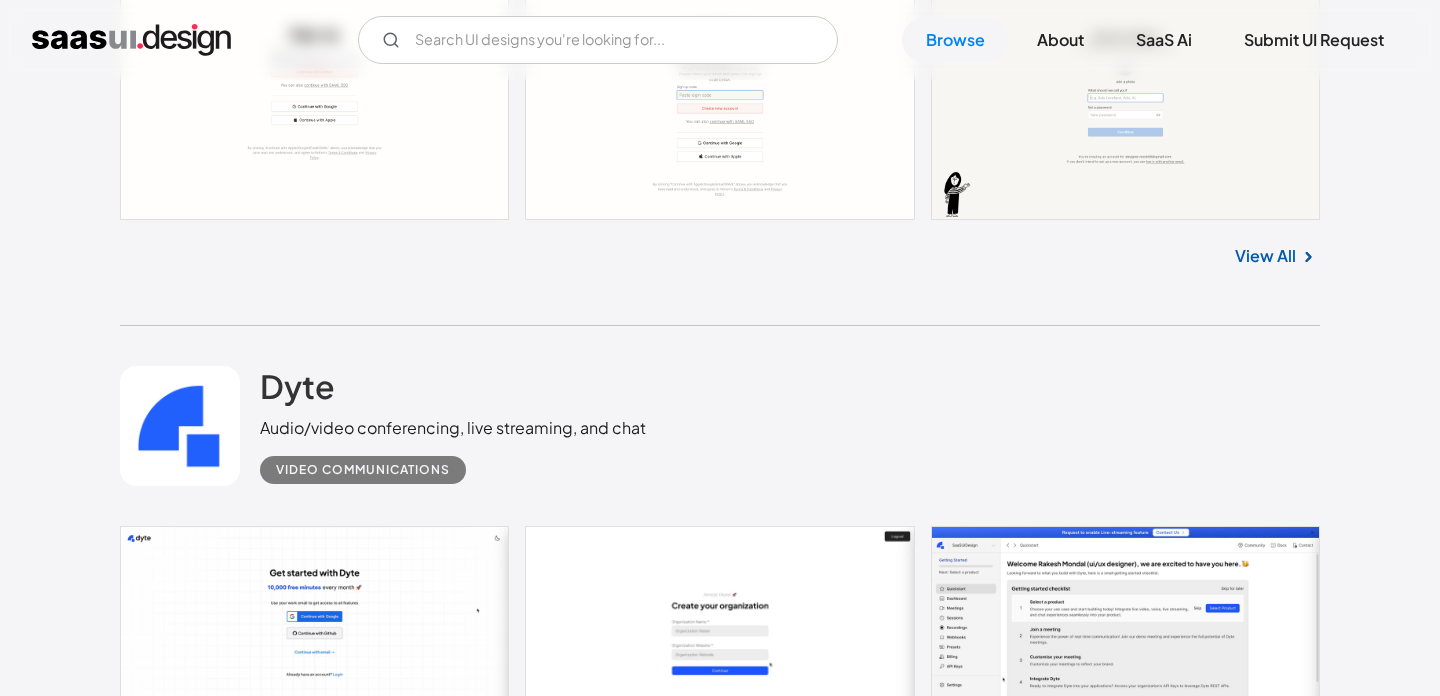 scroll, scrollTop: 12360, scrollLeft: 0, axis: vertical 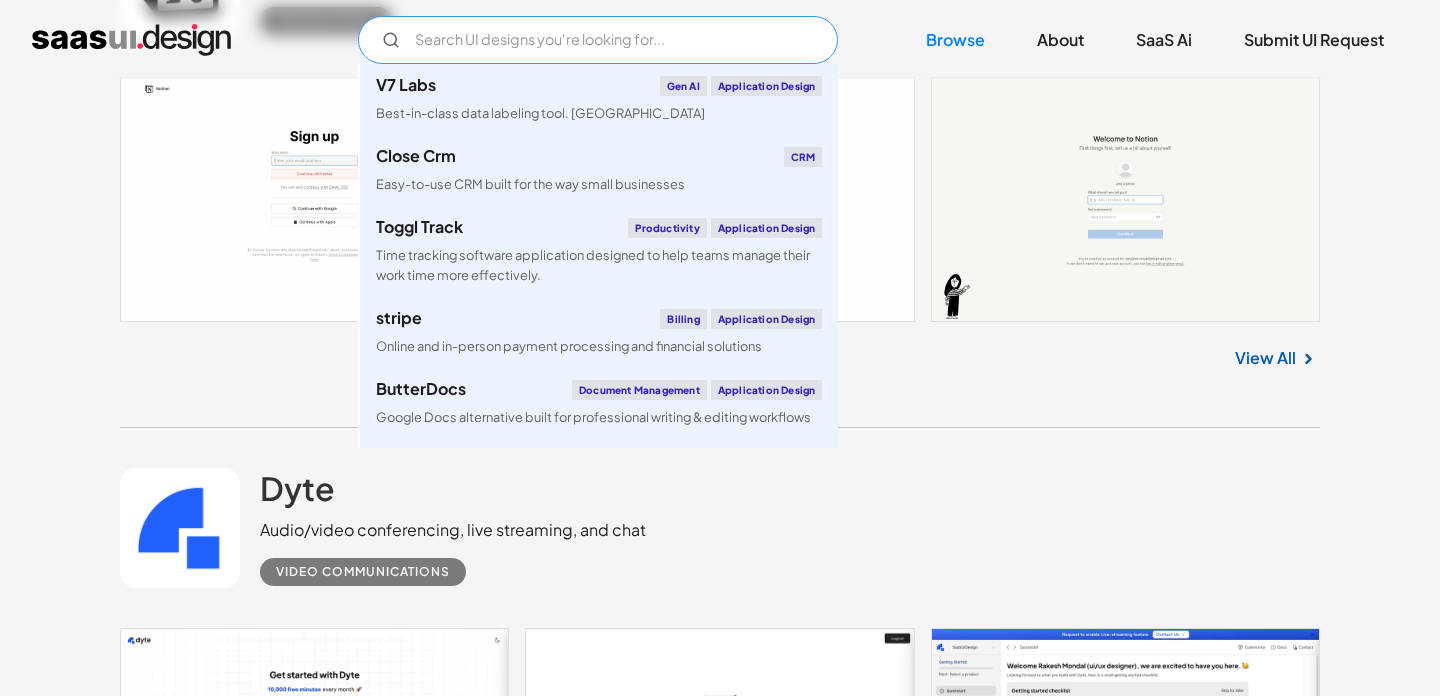 click at bounding box center [598, 40] 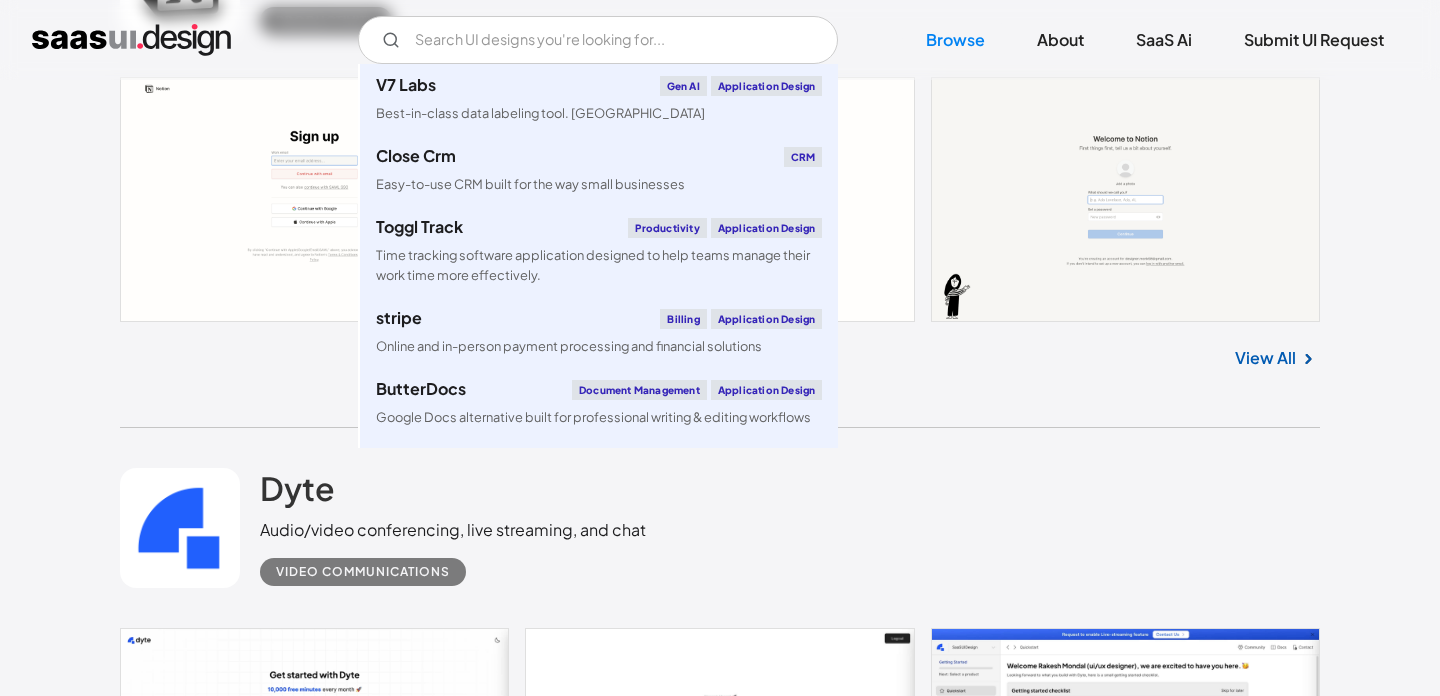 click on "Dyte Audio/video conferencing, live streaming, and chat Video Communications" at bounding box center [720, 528] 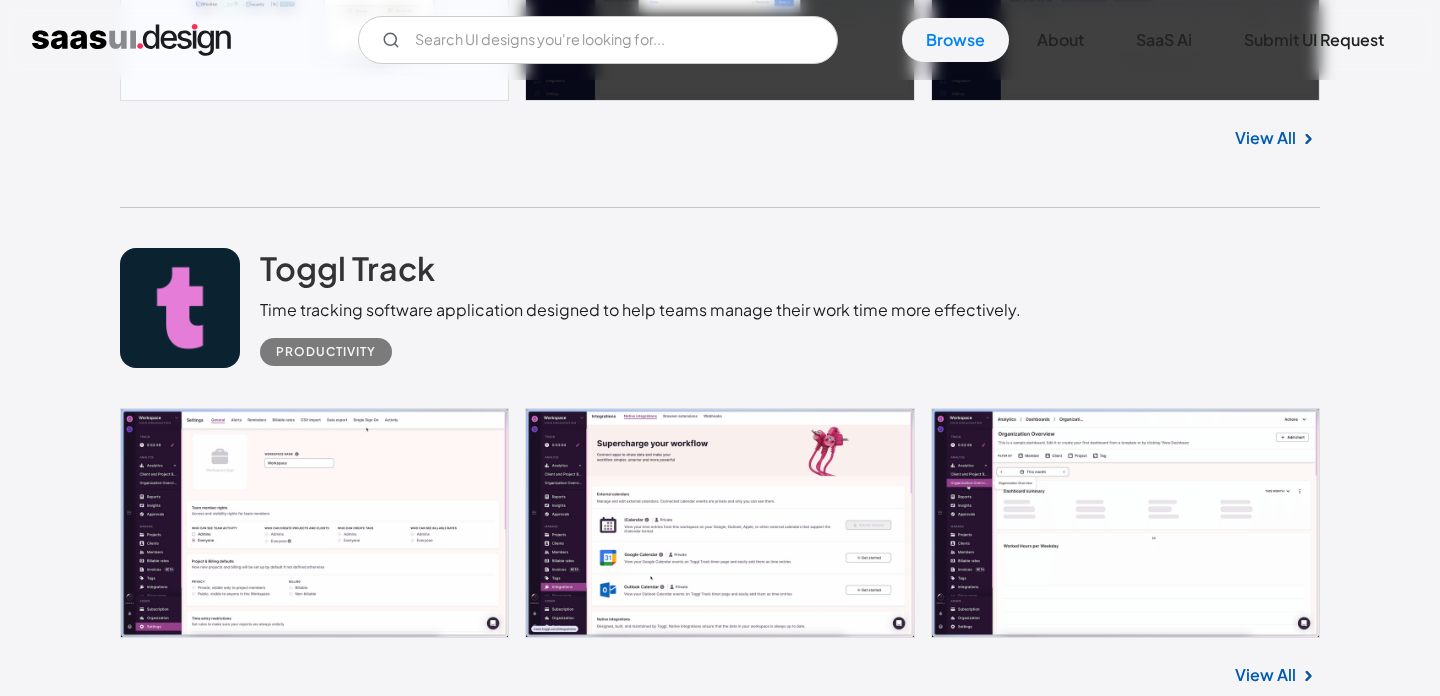 scroll, scrollTop: 15315, scrollLeft: 0, axis: vertical 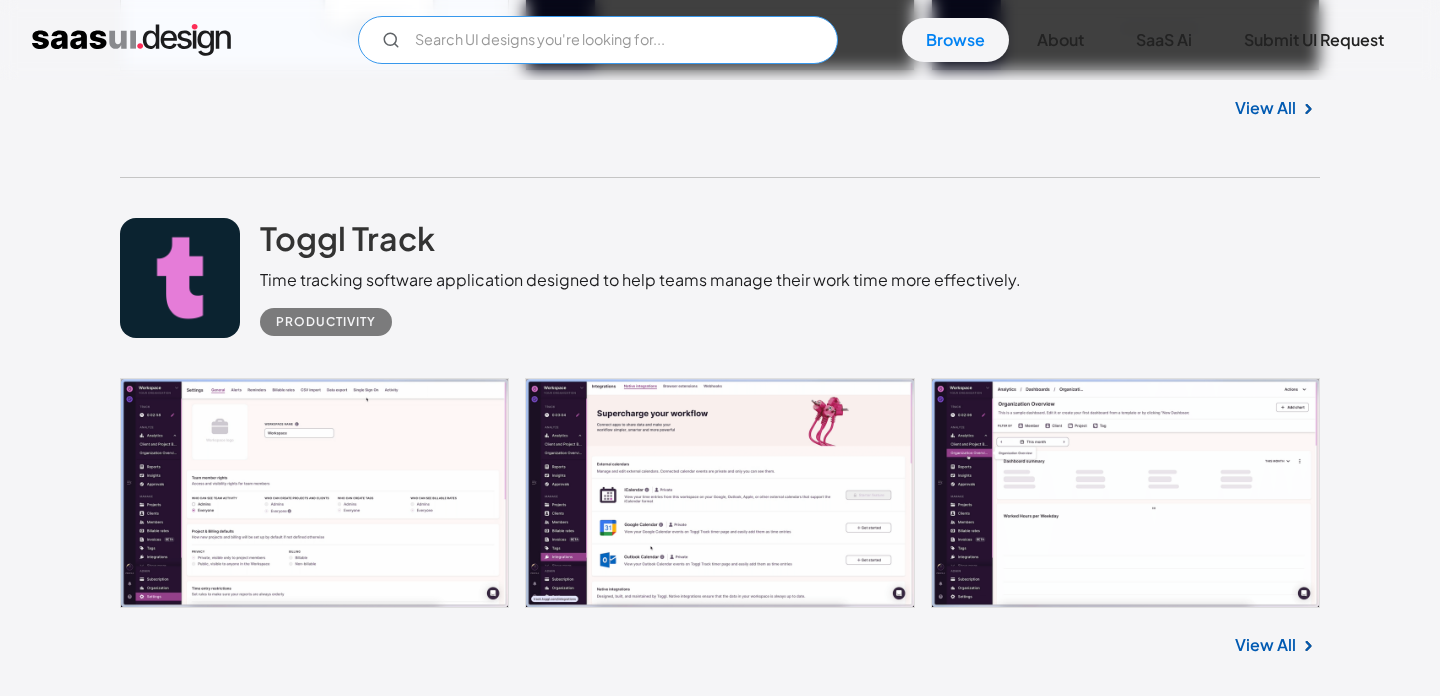 click at bounding box center (598, 40) 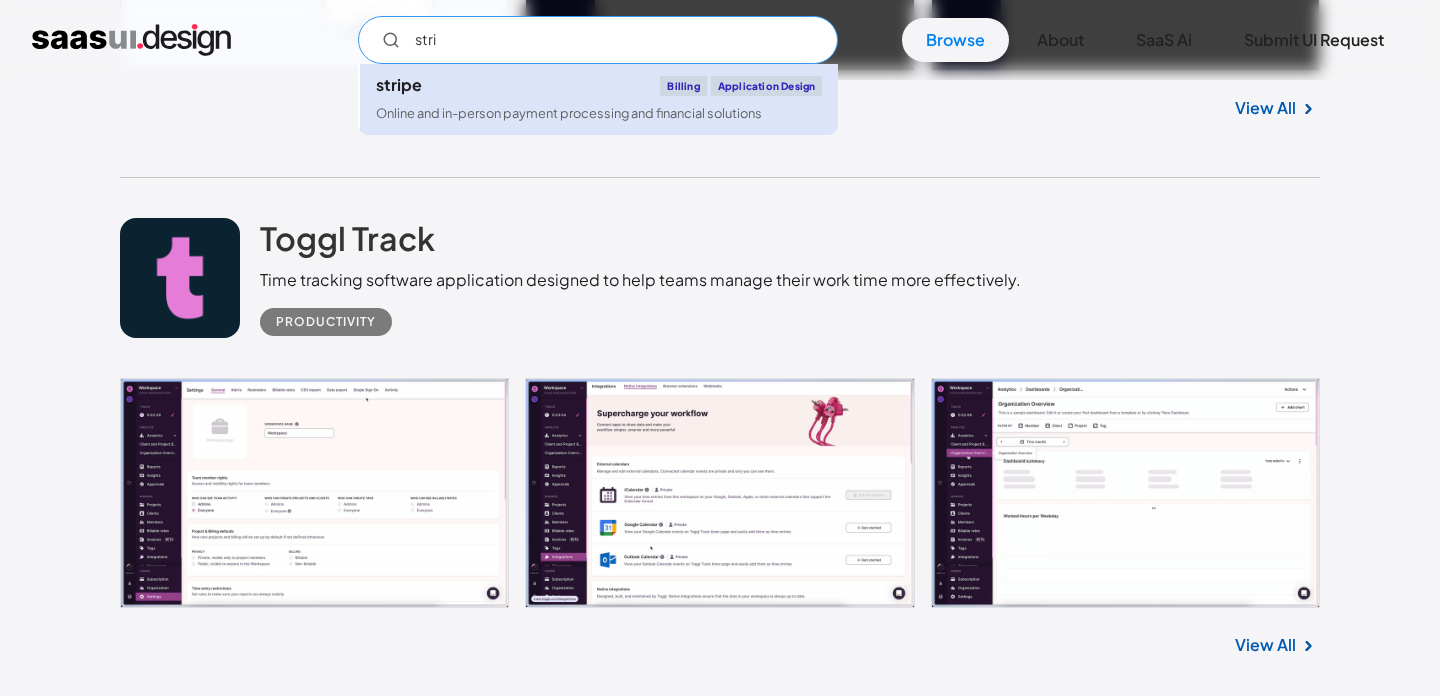 click on "Online and in-person payment processing and financial solutions" at bounding box center (569, 113) 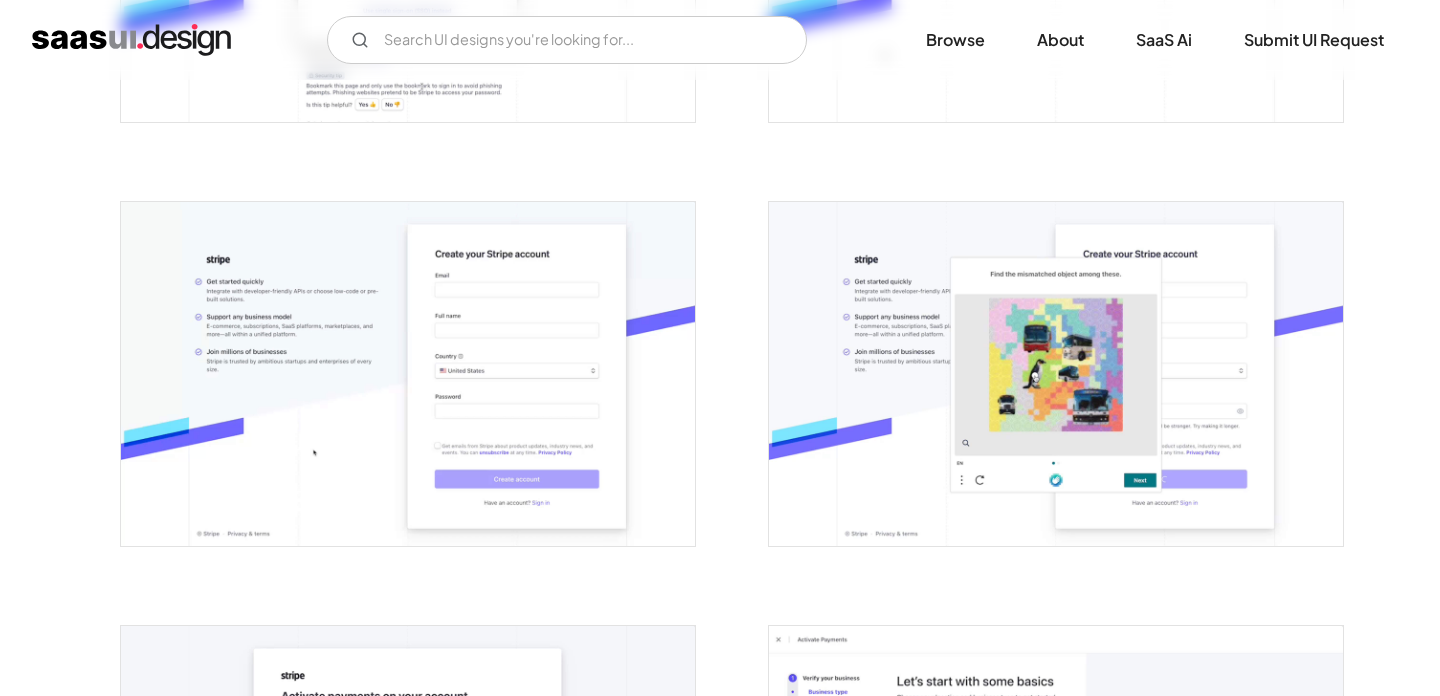 scroll, scrollTop: 560, scrollLeft: 0, axis: vertical 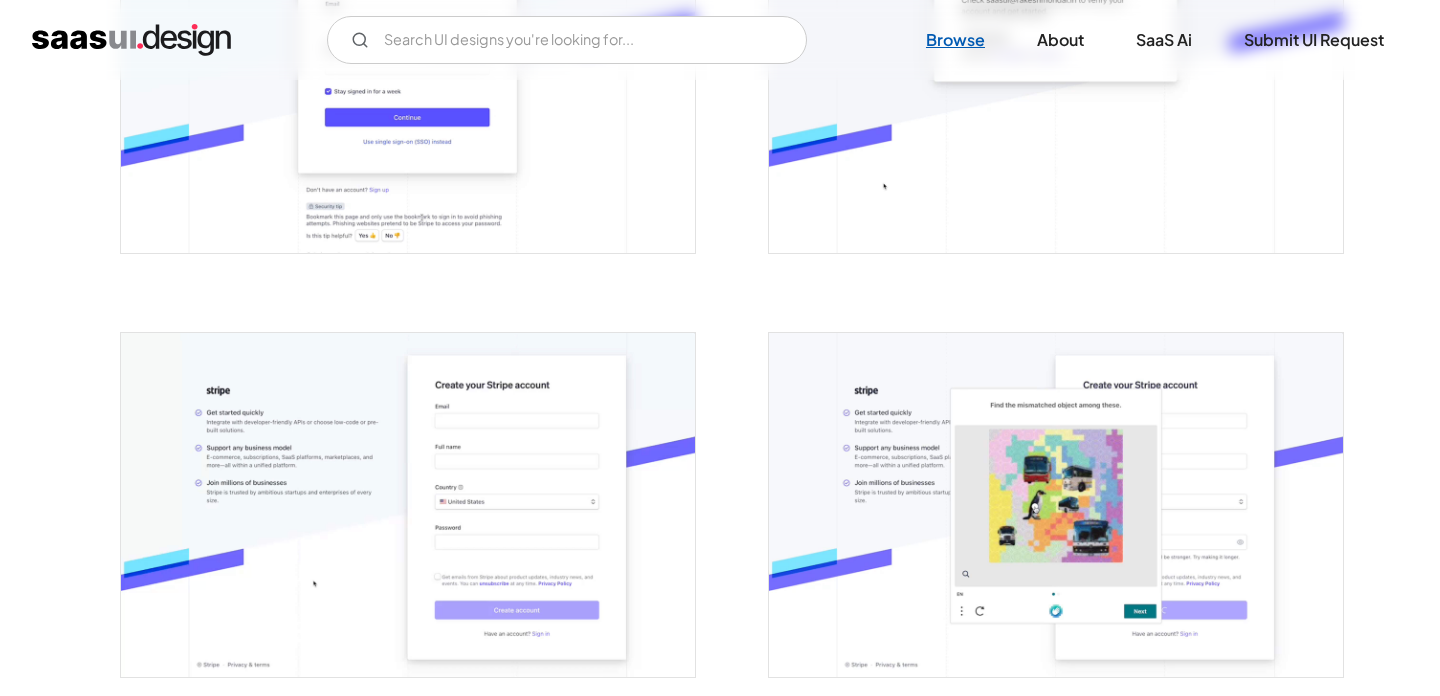 click on "Browse" at bounding box center [955, 40] 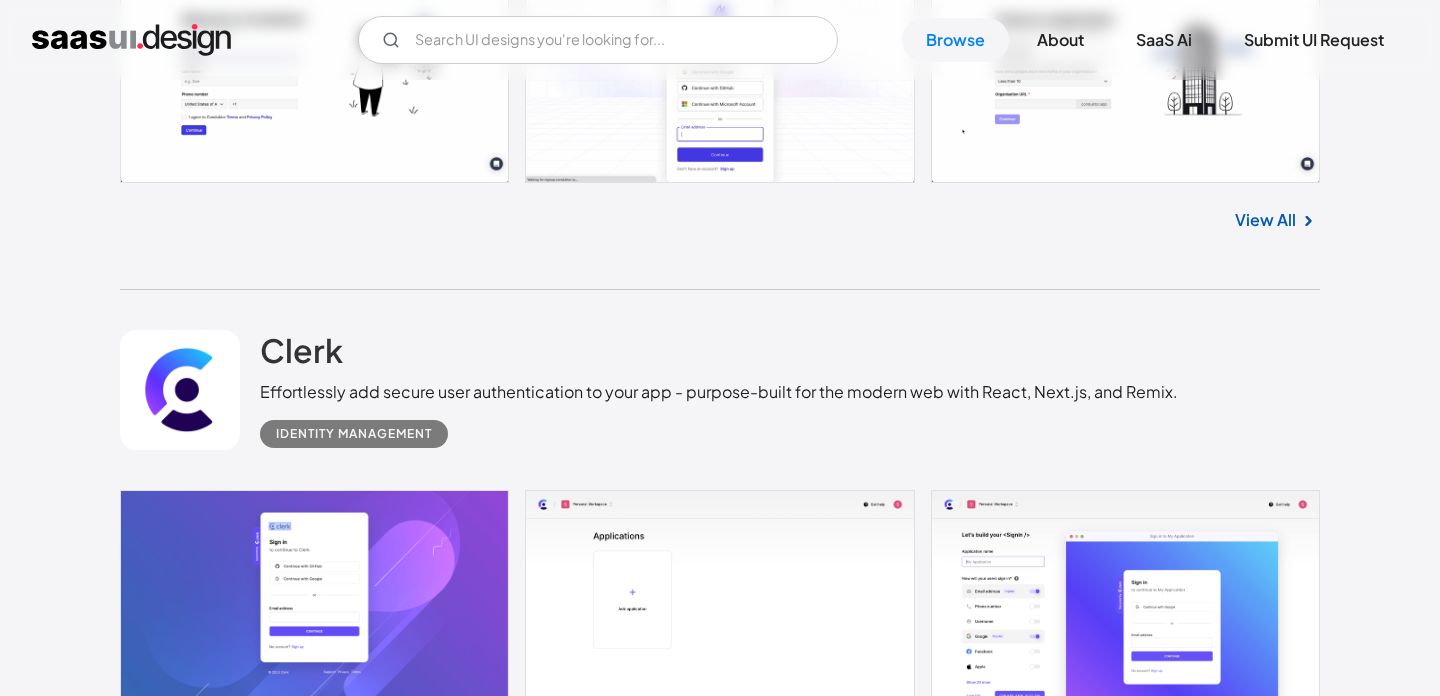 scroll, scrollTop: 4132, scrollLeft: 0, axis: vertical 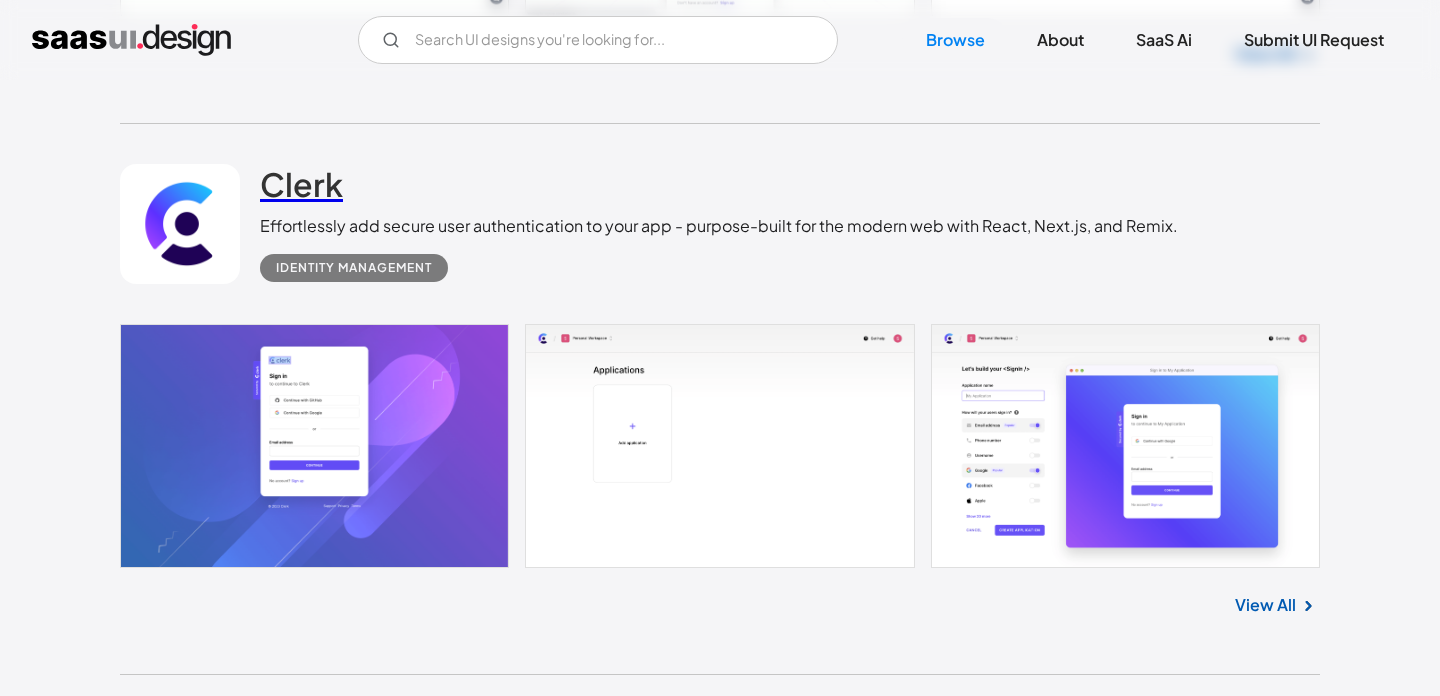click on "Clerk" at bounding box center [301, 184] 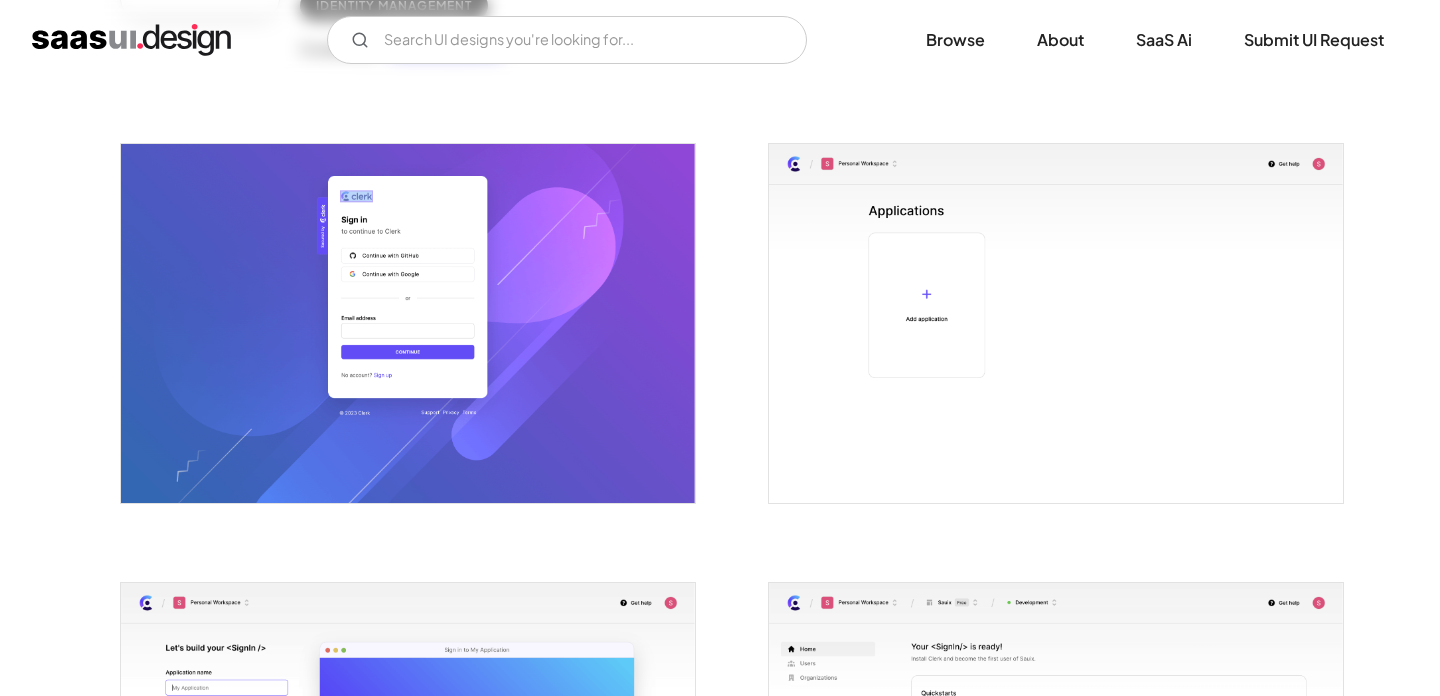 scroll, scrollTop: 0, scrollLeft: 0, axis: both 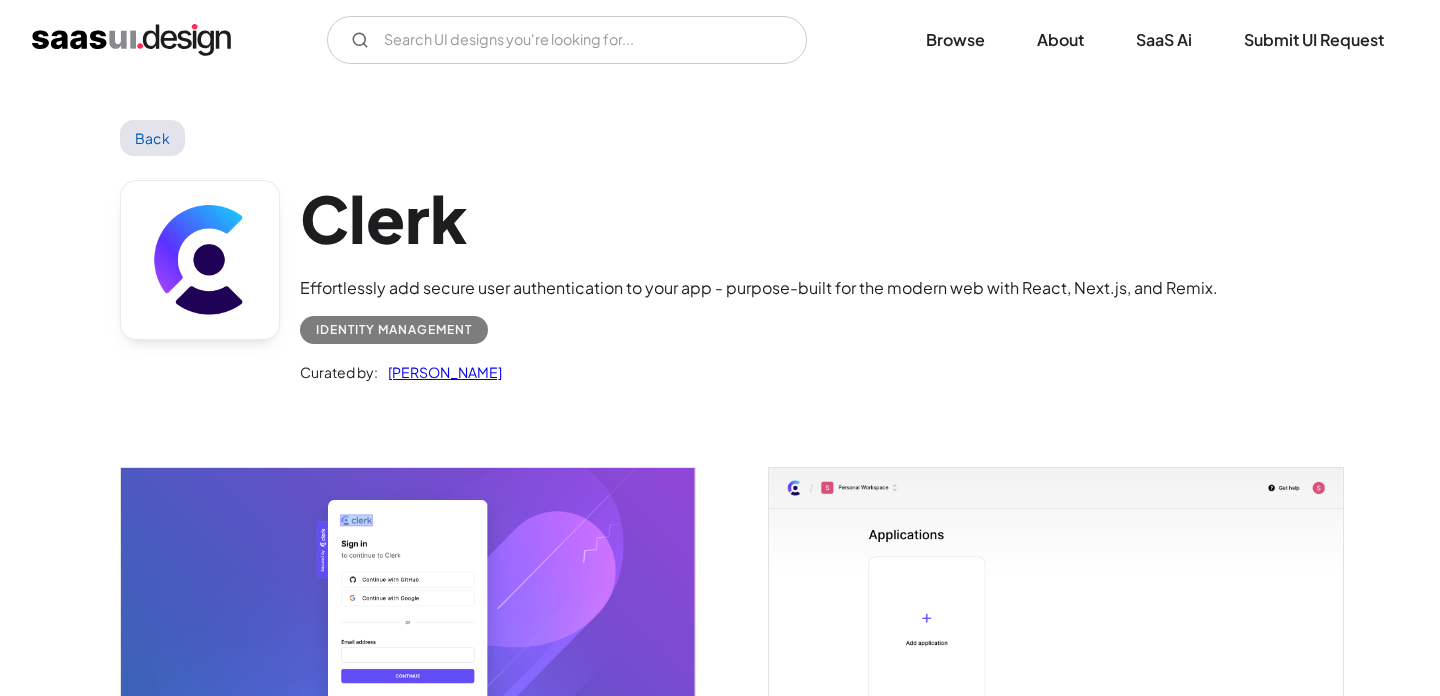 click on "Curated by:" at bounding box center [339, 372] 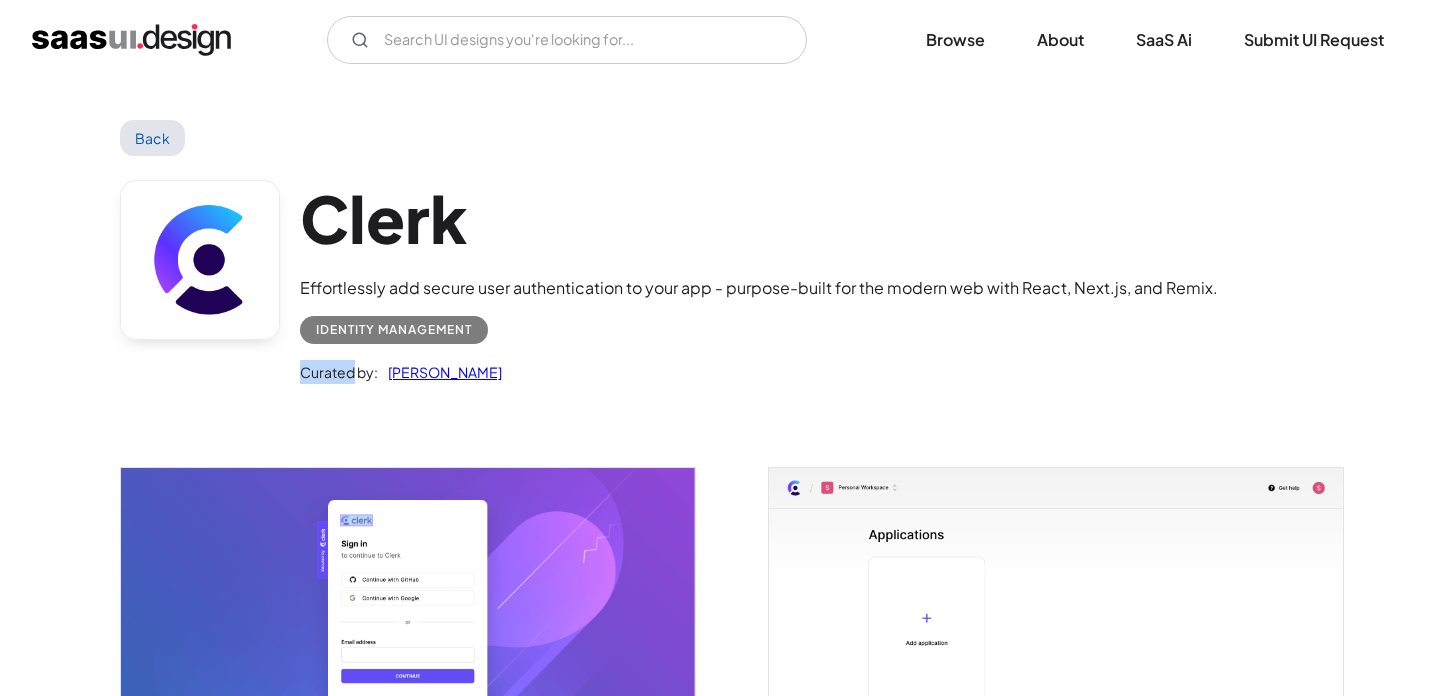 click on "Curated by:" at bounding box center (339, 372) 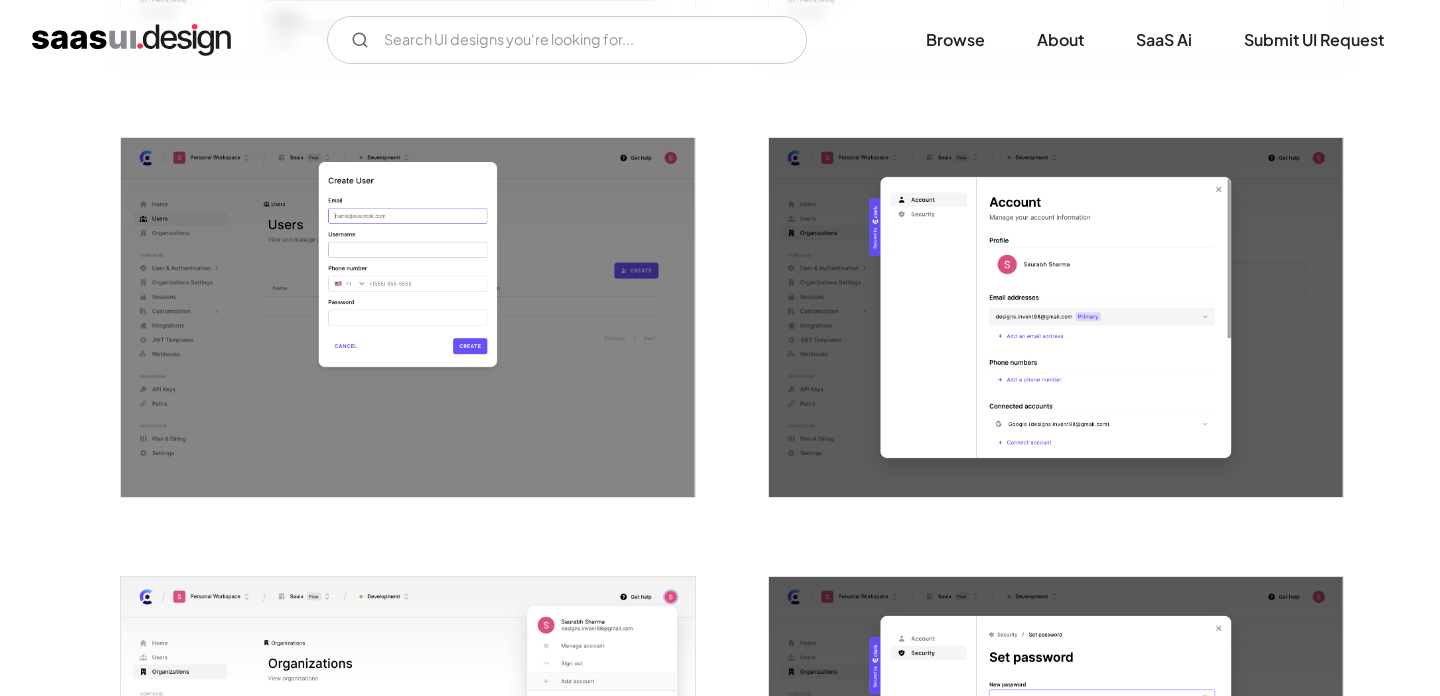 scroll, scrollTop: 1876, scrollLeft: 0, axis: vertical 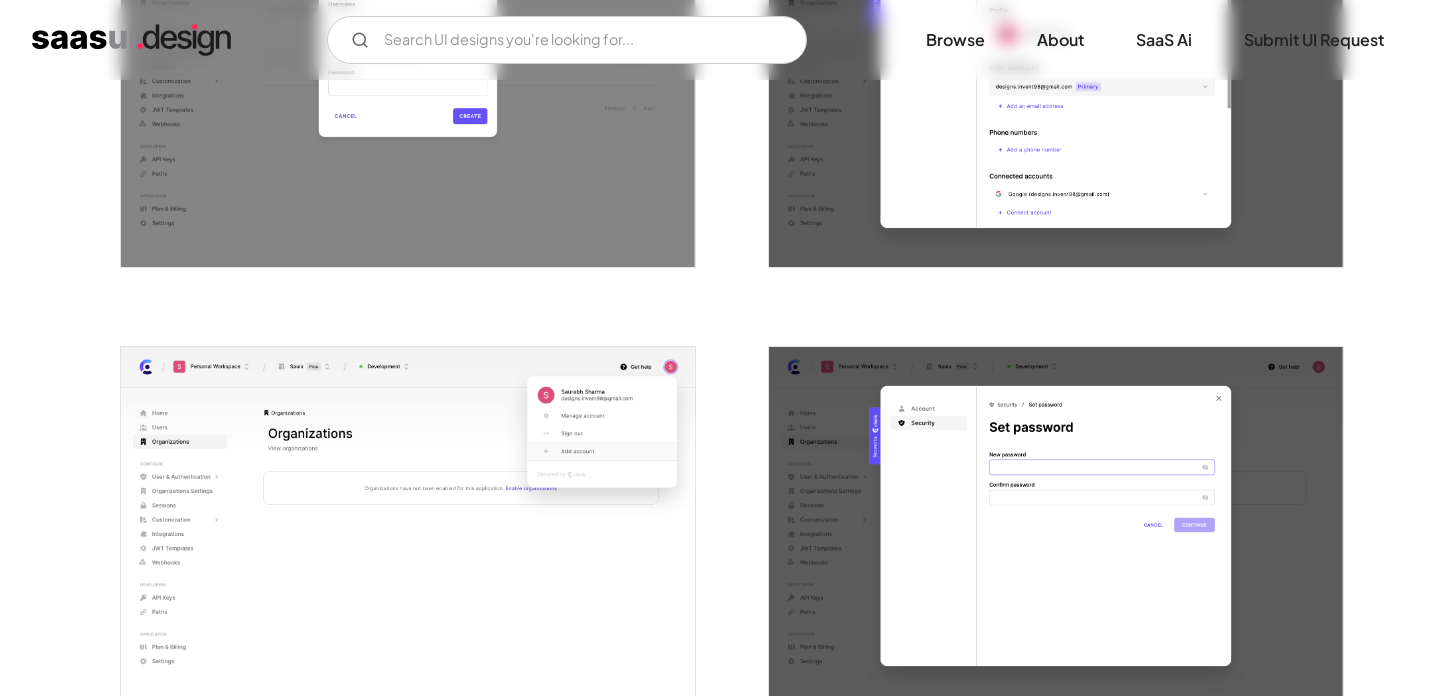 click at bounding box center (131, 40) 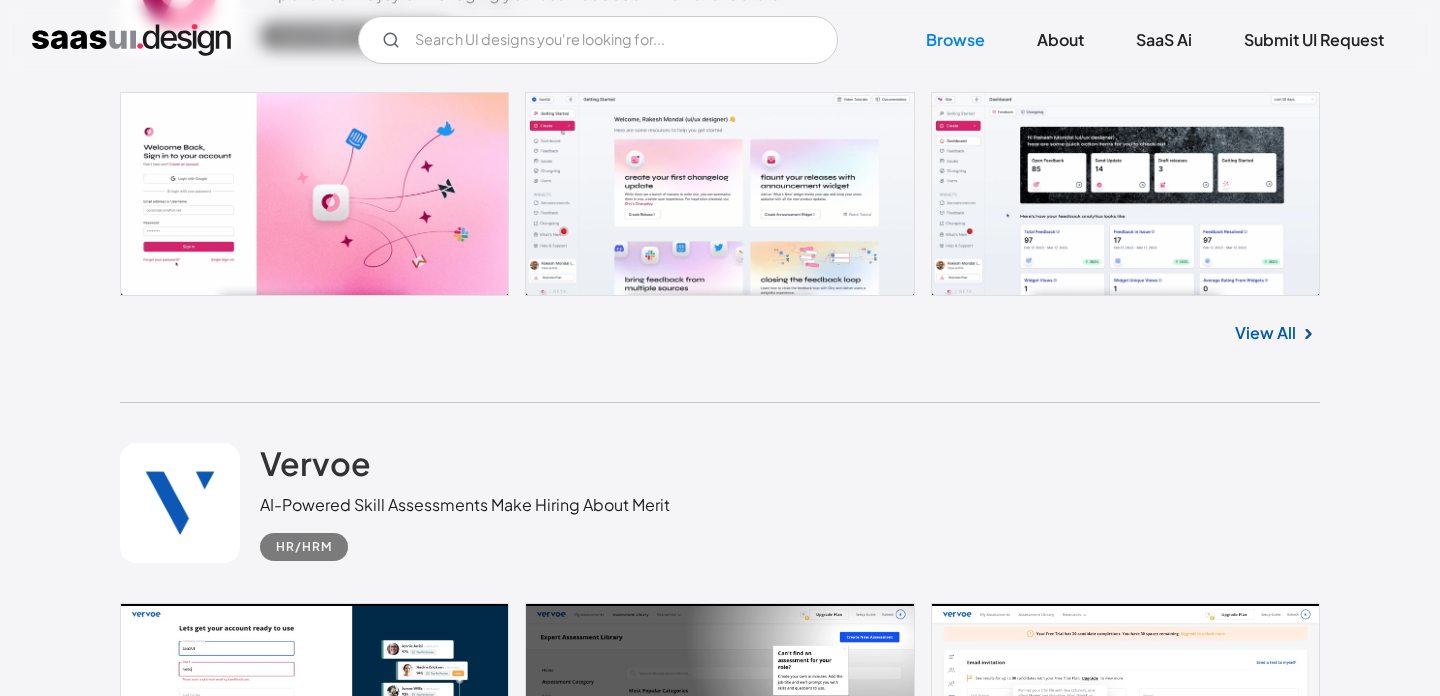 scroll, scrollTop: 20269, scrollLeft: 0, axis: vertical 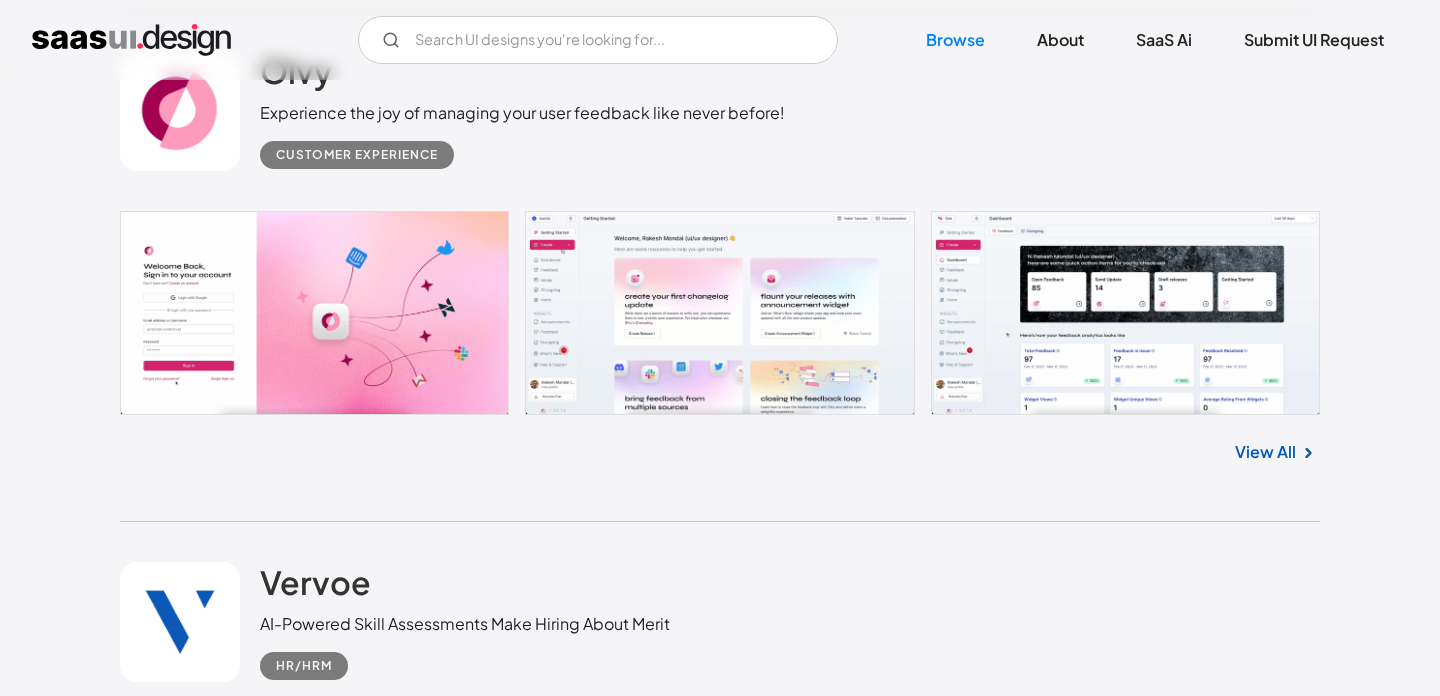 click at bounding box center (180, 111) 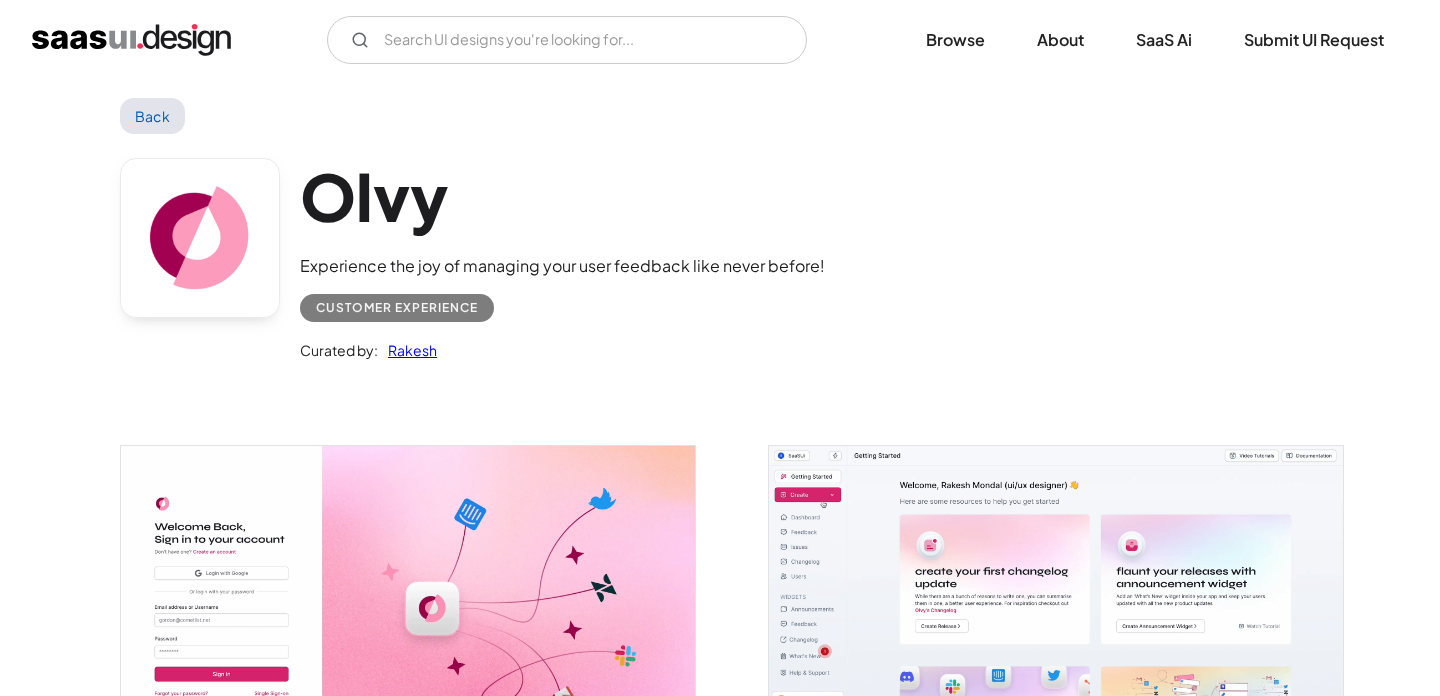 scroll, scrollTop: 0, scrollLeft: 0, axis: both 